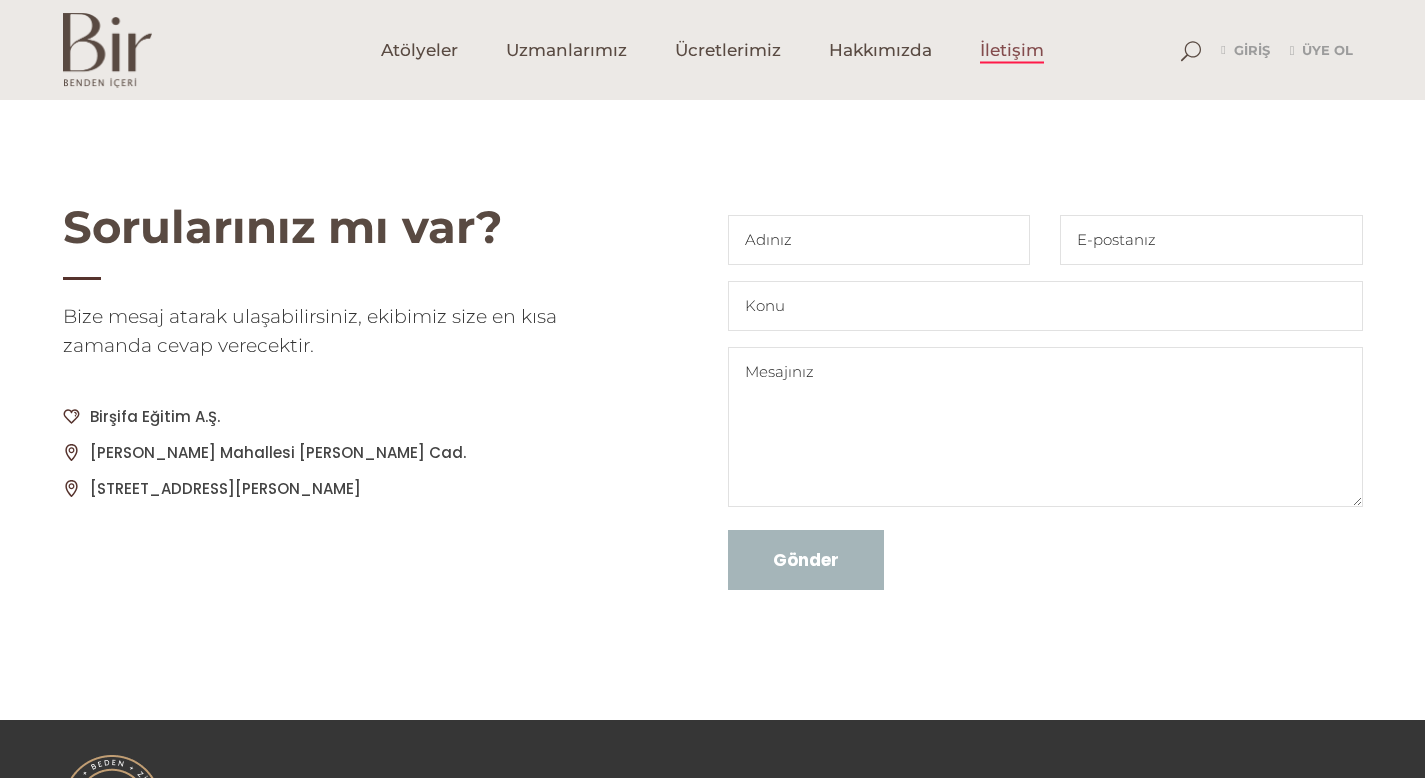 scroll, scrollTop: 0, scrollLeft: 0, axis: both 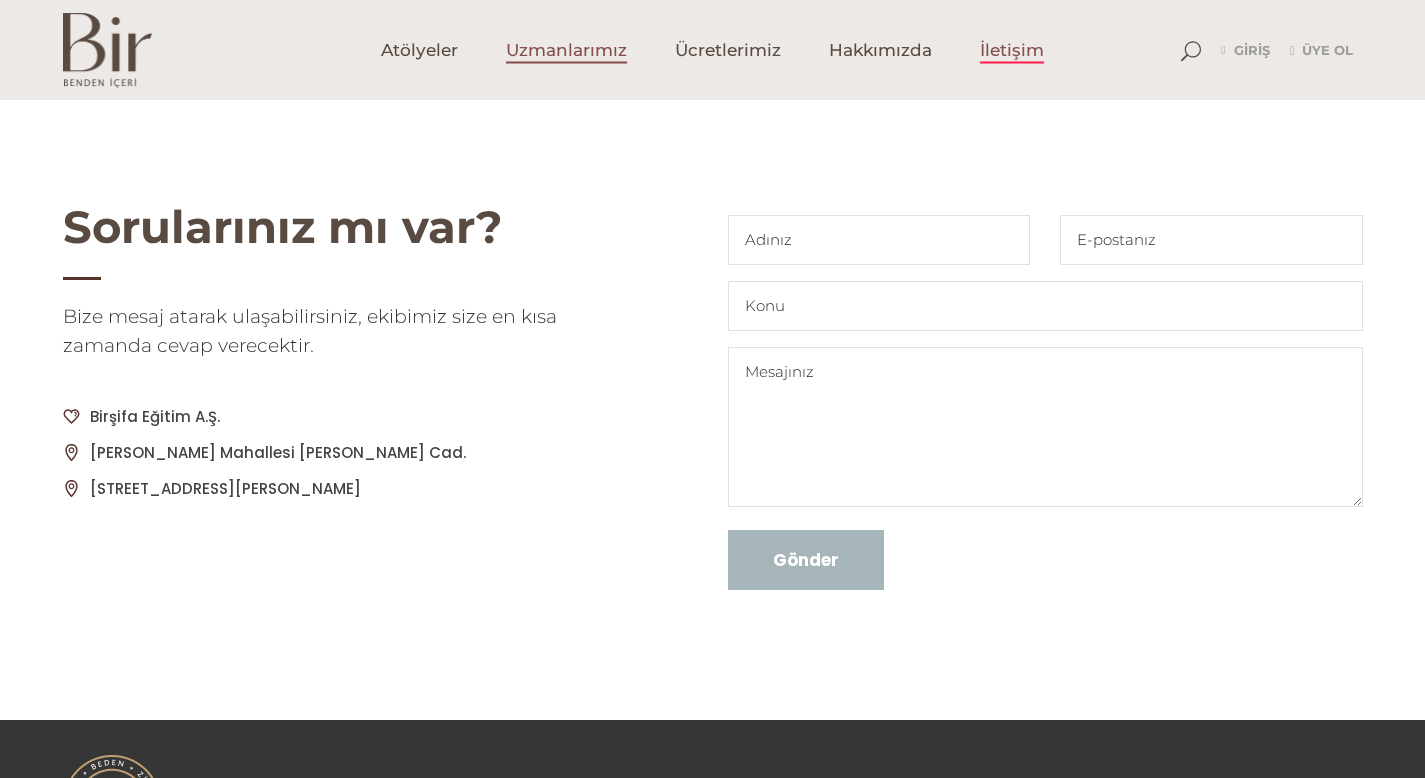 click on "Uzmanlarımız" at bounding box center [566, 50] 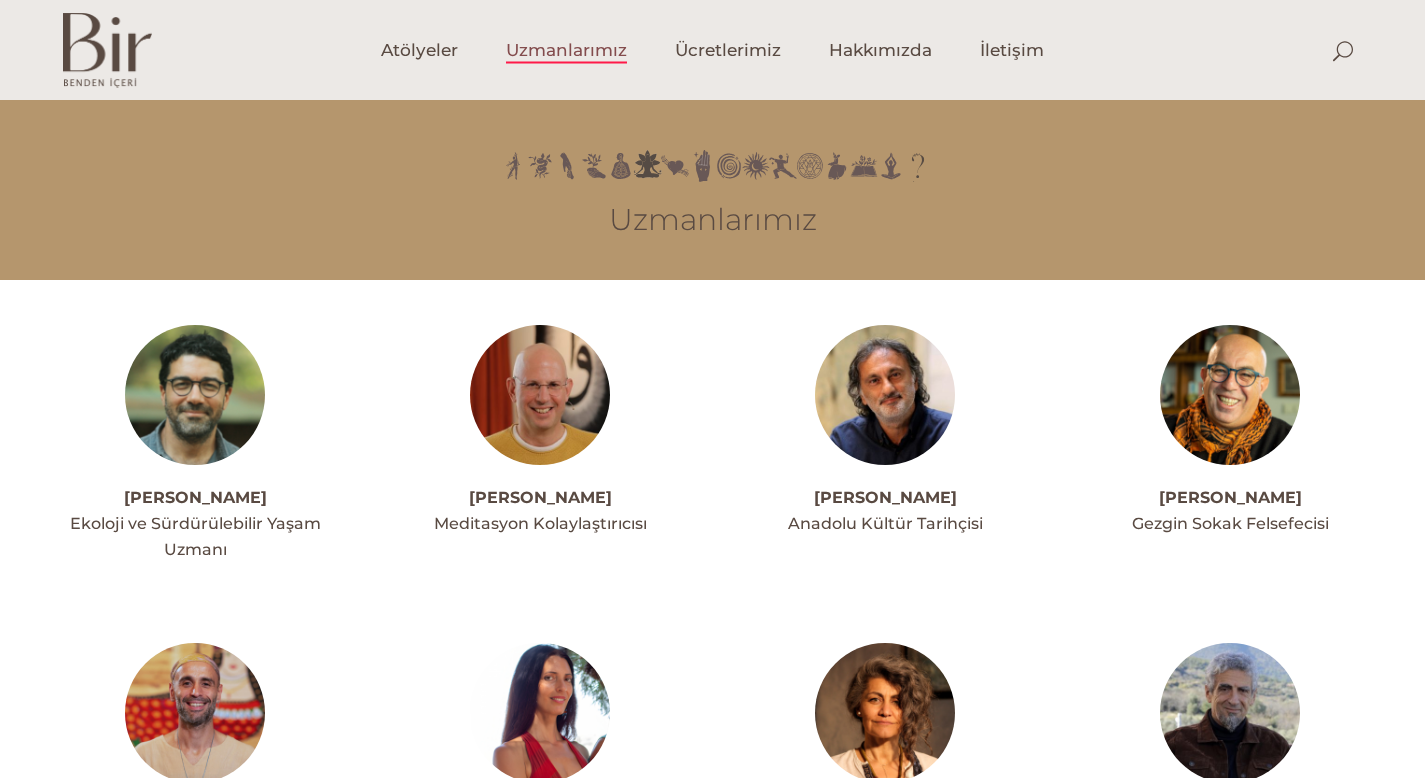 scroll, scrollTop: 0, scrollLeft: 0, axis: both 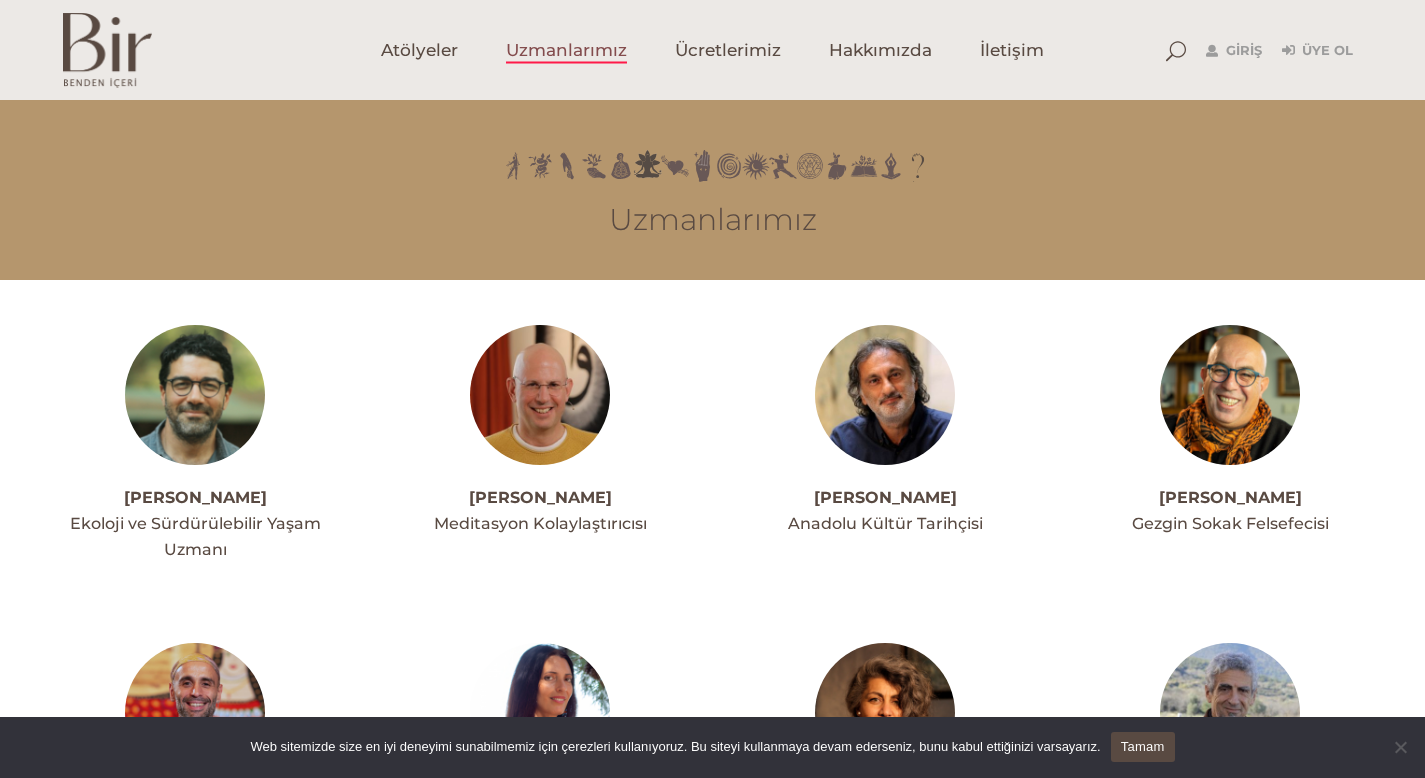 drag, startPoint x: 1434, startPoint y: 681, endPoint x: 1371, endPoint y: 19, distance: 664.99097 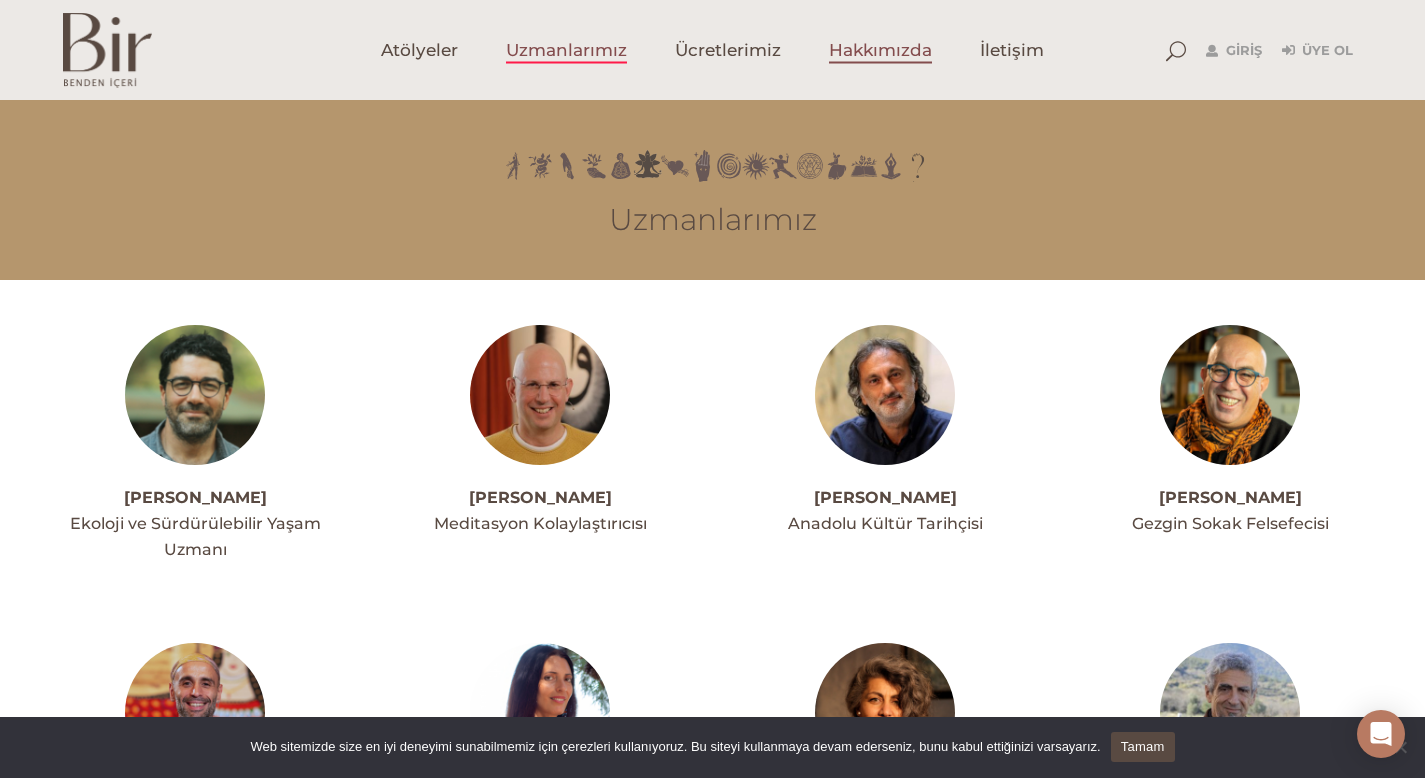 click on "Hakkımızda" at bounding box center (880, 50) 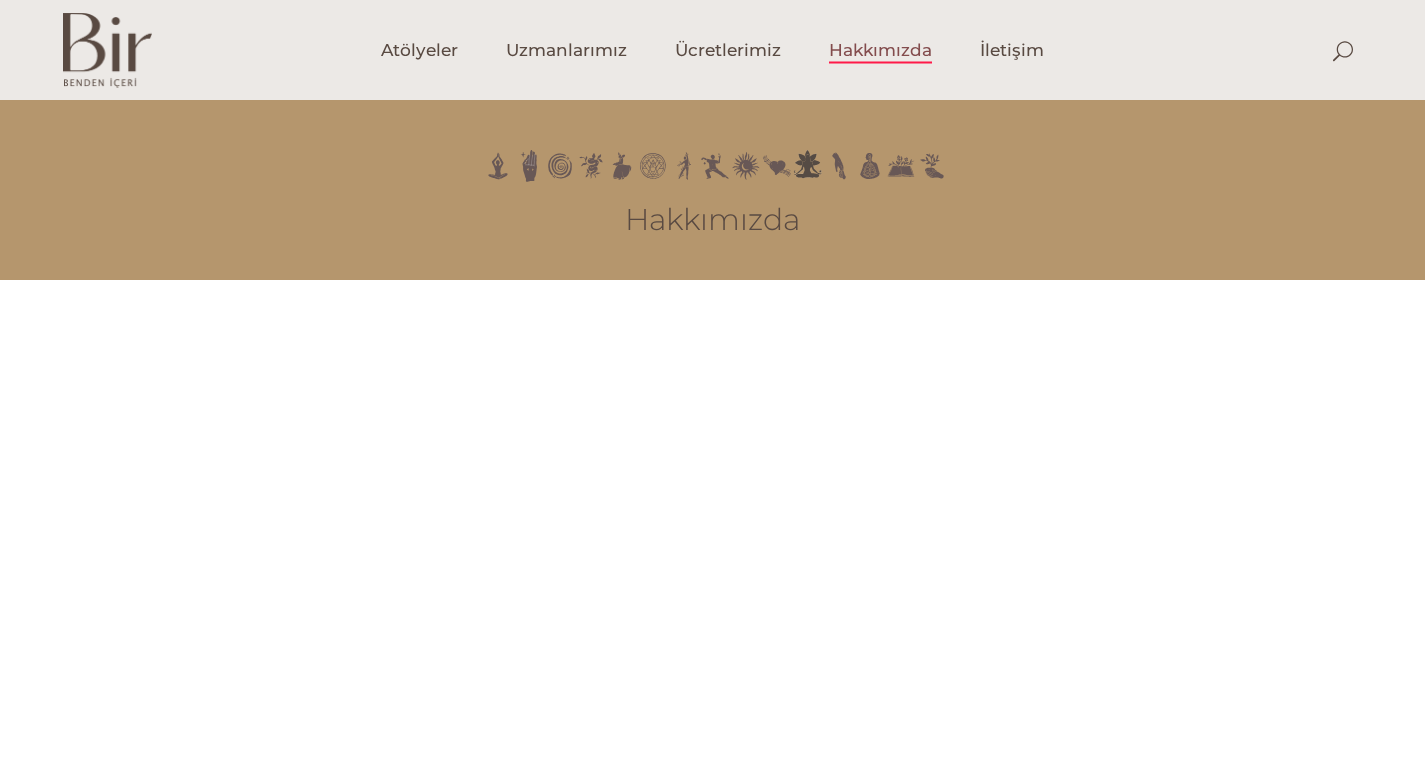 scroll, scrollTop: 0, scrollLeft: 0, axis: both 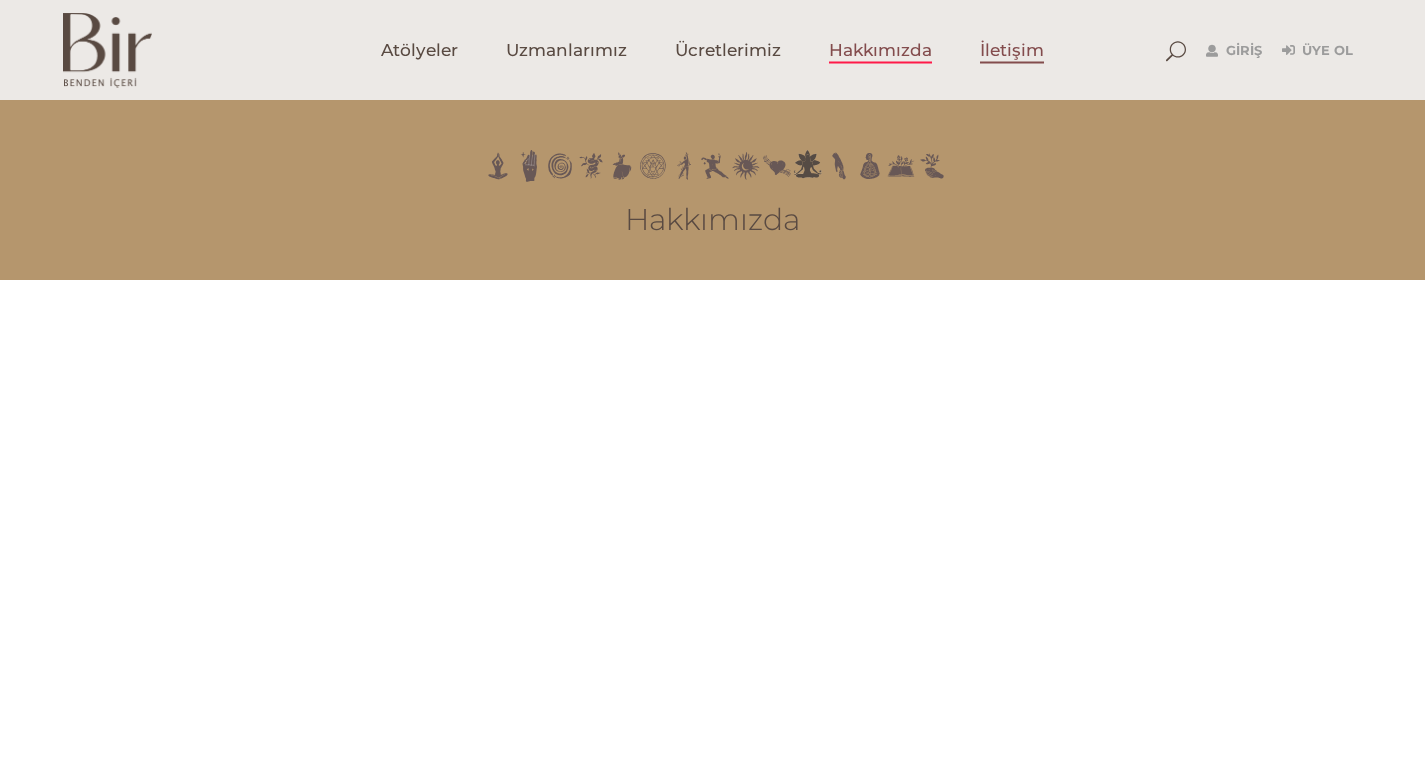click on "İletişim" at bounding box center [1012, 50] 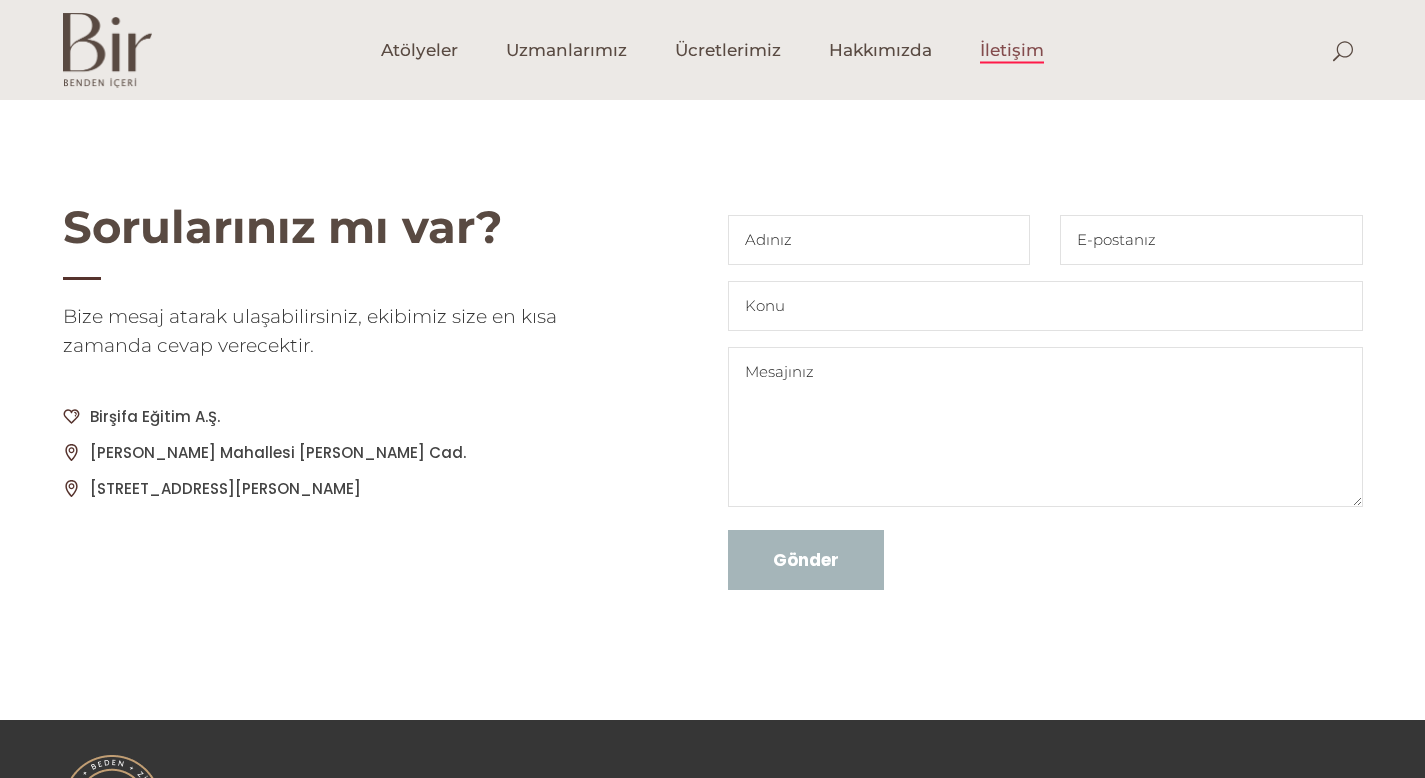 scroll, scrollTop: 0, scrollLeft: 0, axis: both 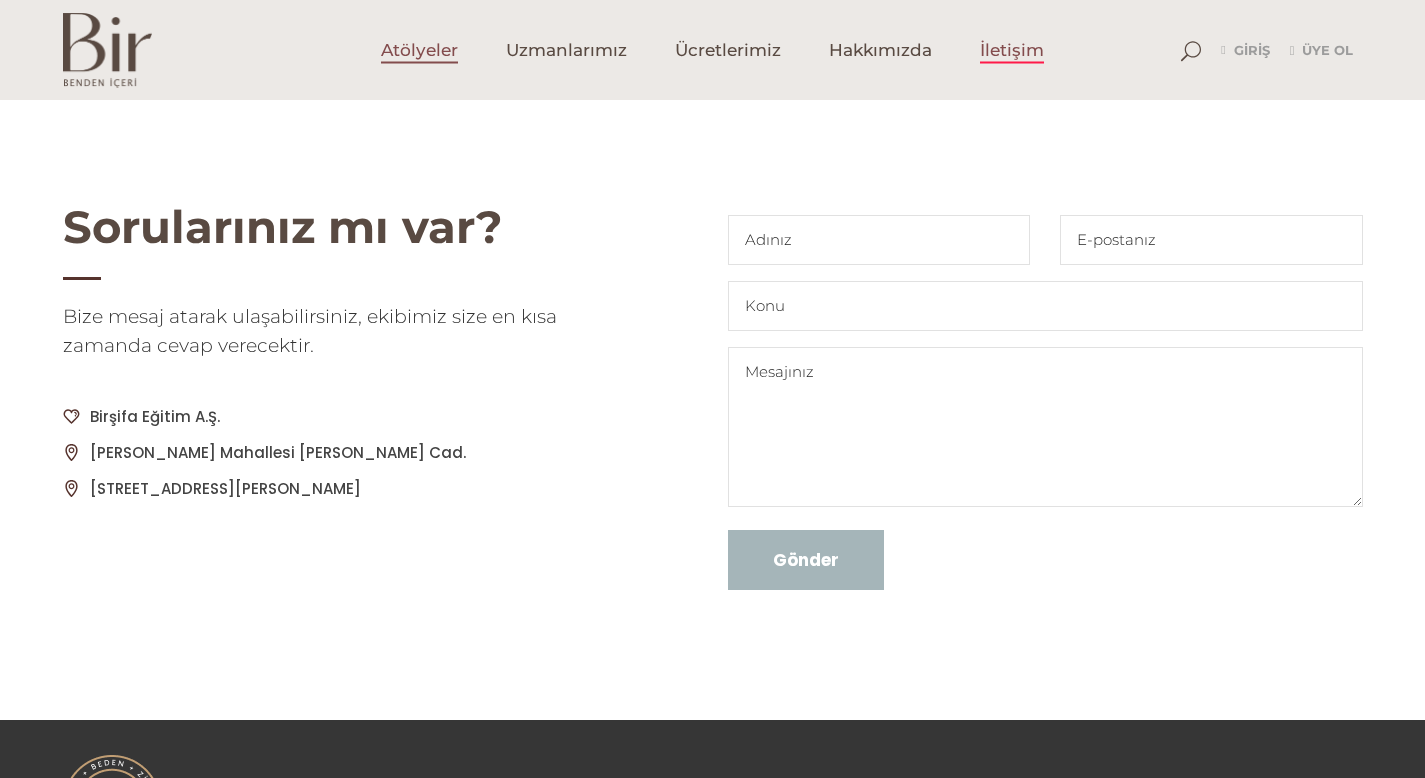 click on "Atölyeler" at bounding box center [419, 50] 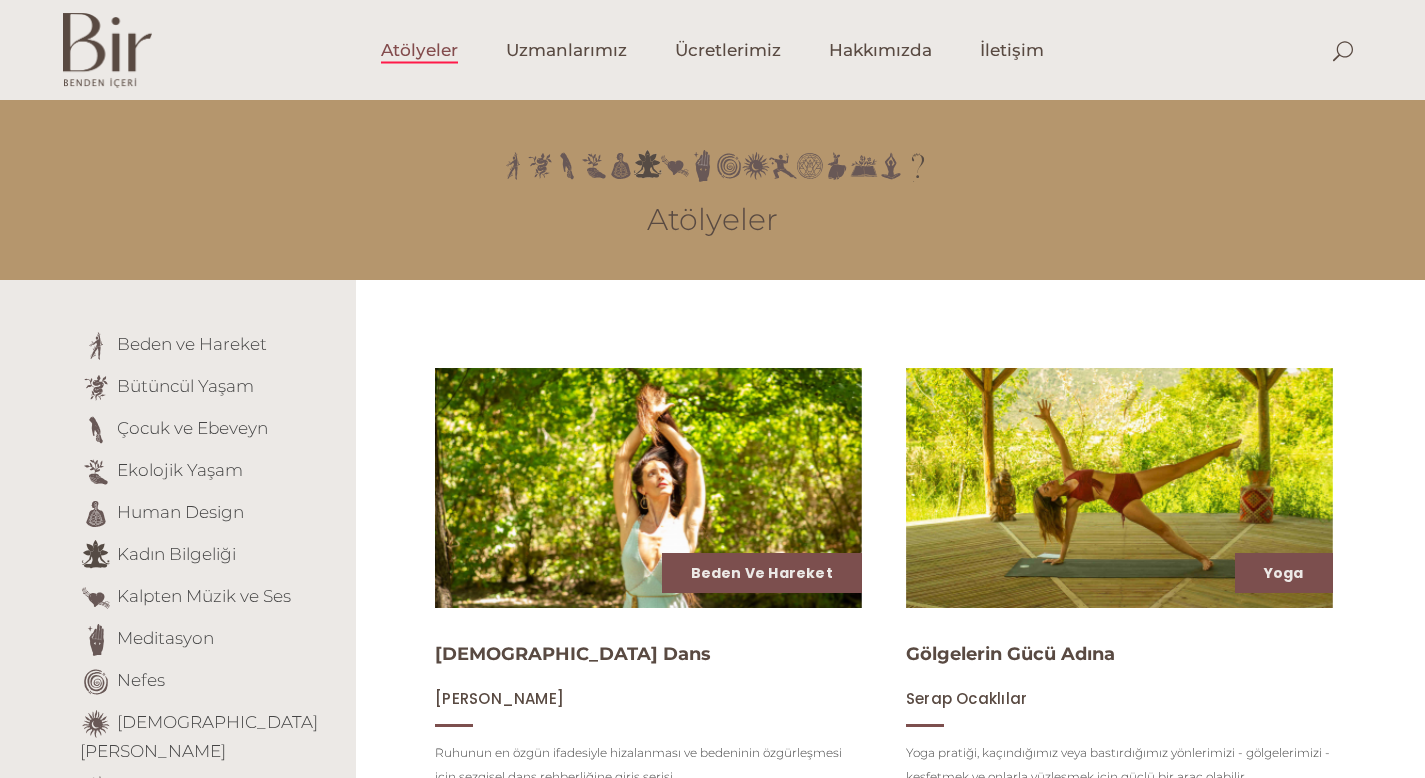 scroll, scrollTop: 0, scrollLeft: 0, axis: both 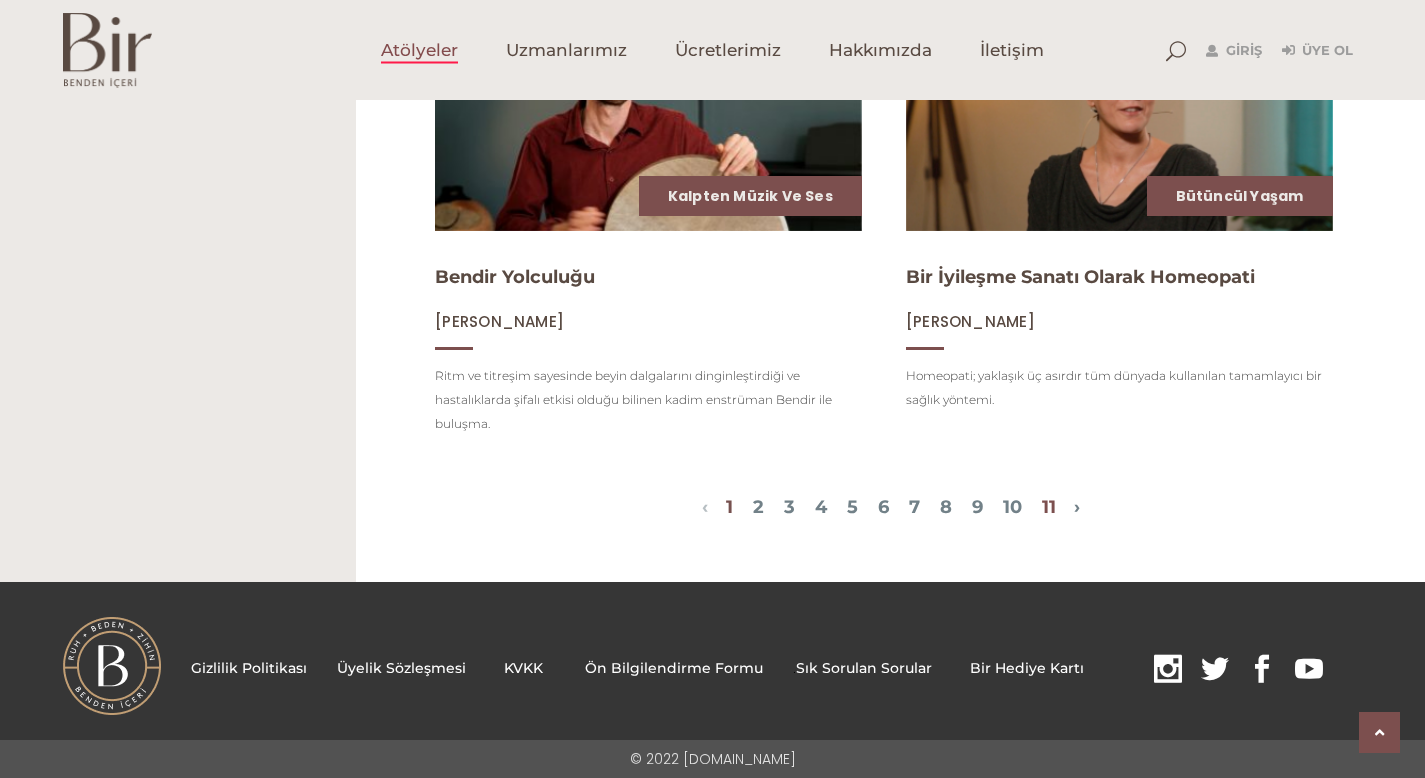 click on "11" at bounding box center [1049, 507] 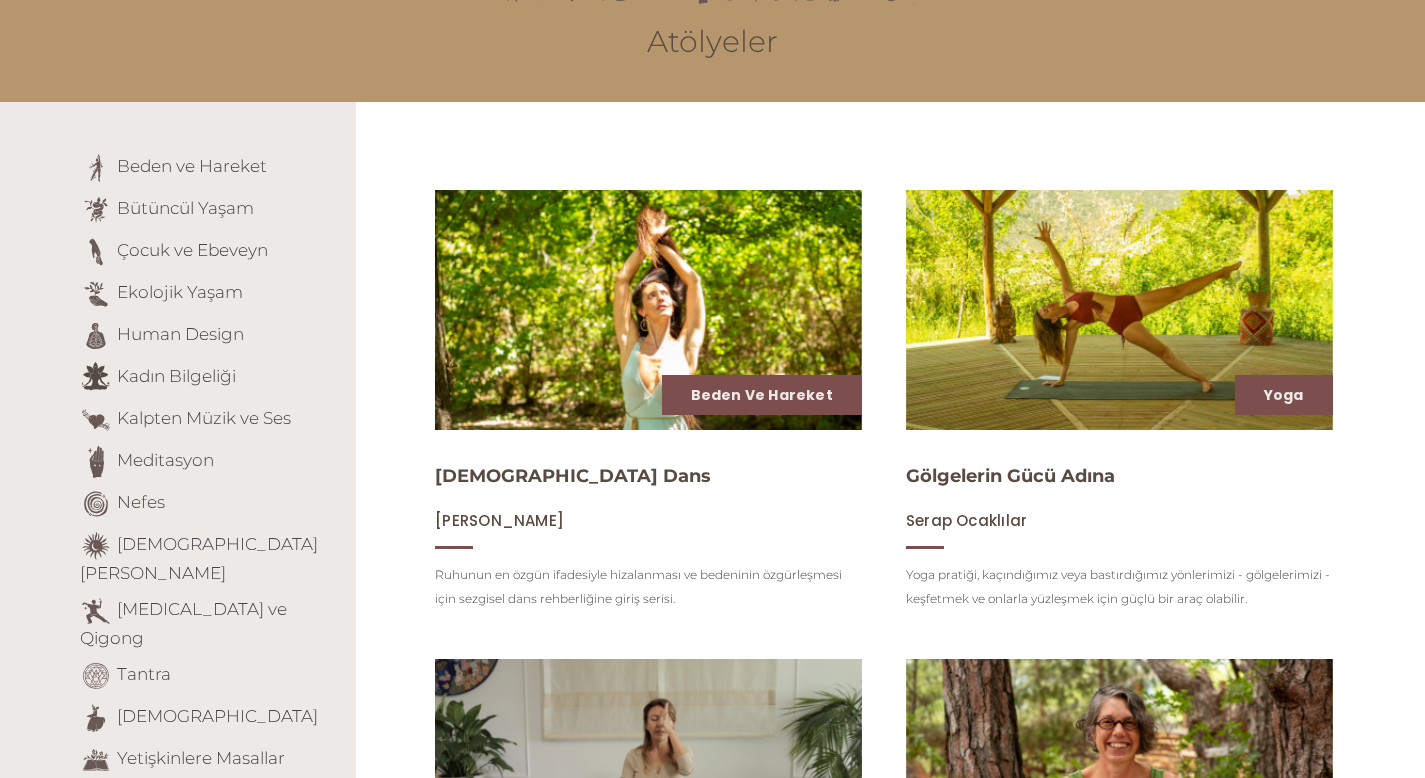 scroll, scrollTop: 0, scrollLeft: 0, axis: both 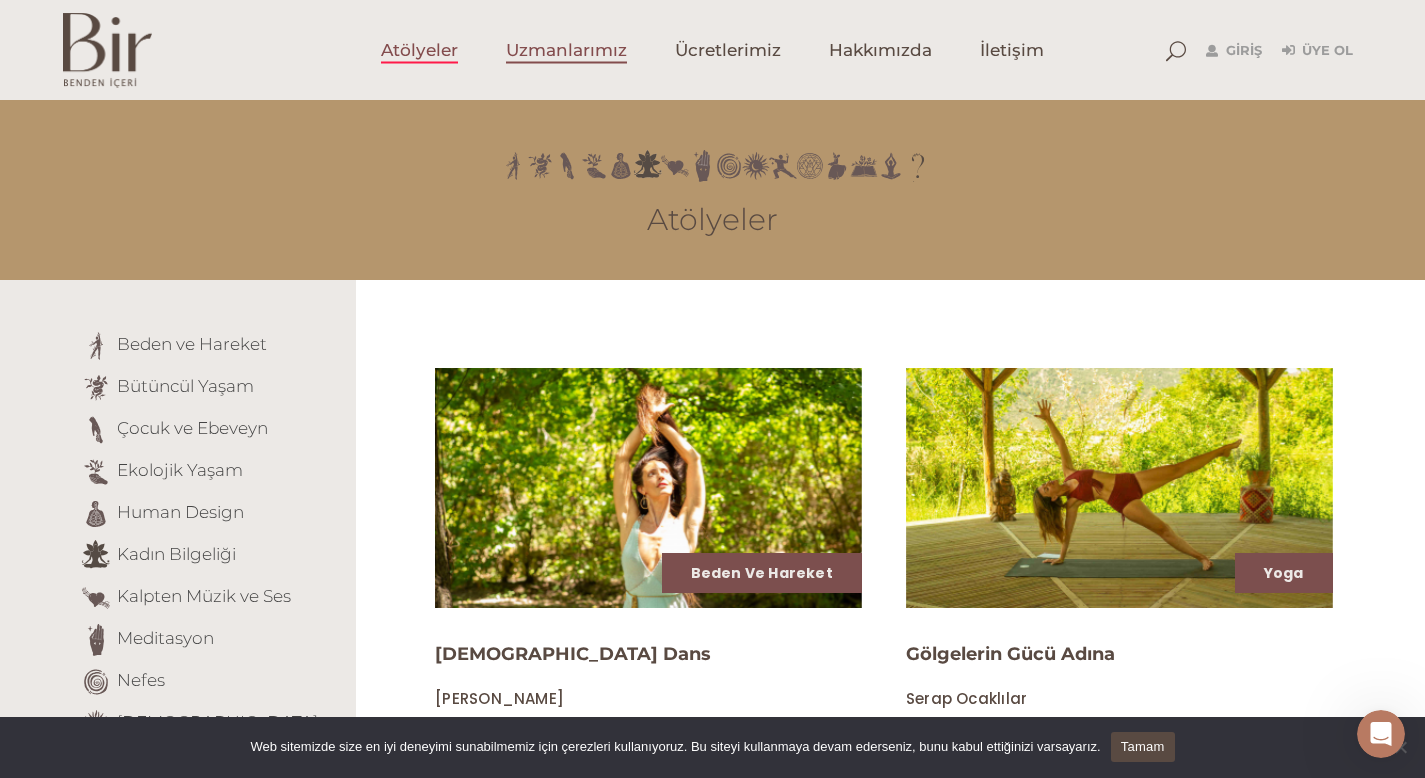 click on "Uzmanlarımız" at bounding box center [566, 50] 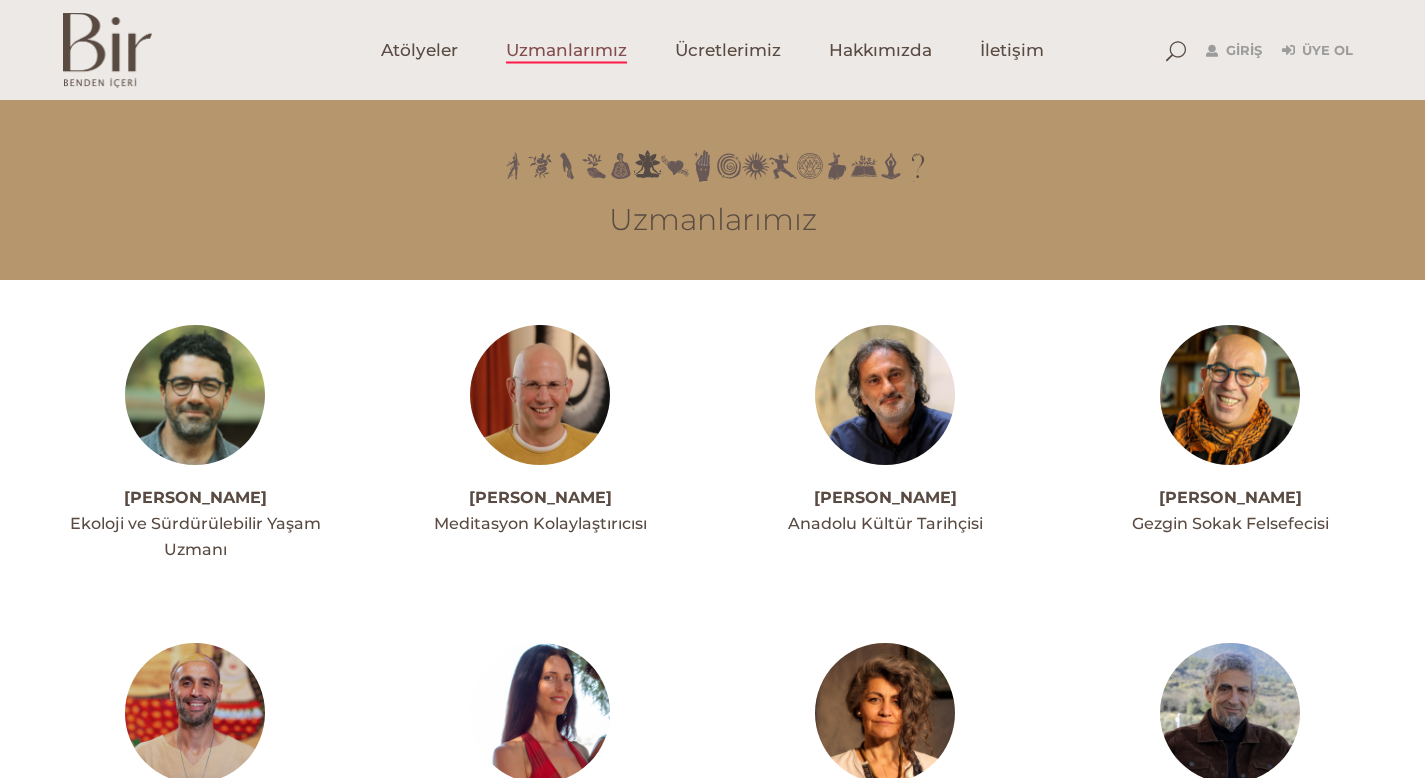 scroll, scrollTop: 0, scrollLeft: 0, axis: both 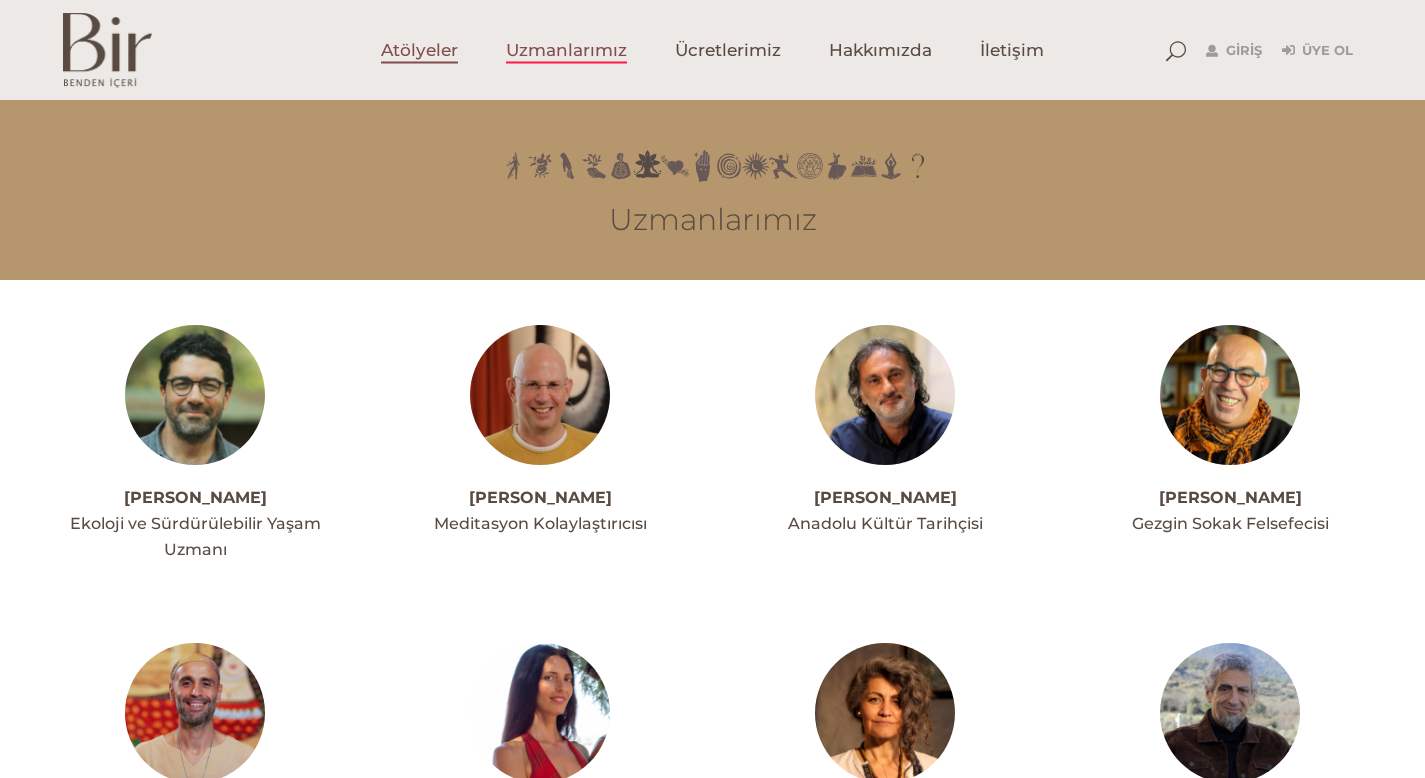 click on "Atölyeler" at bounding box center [419, 50] 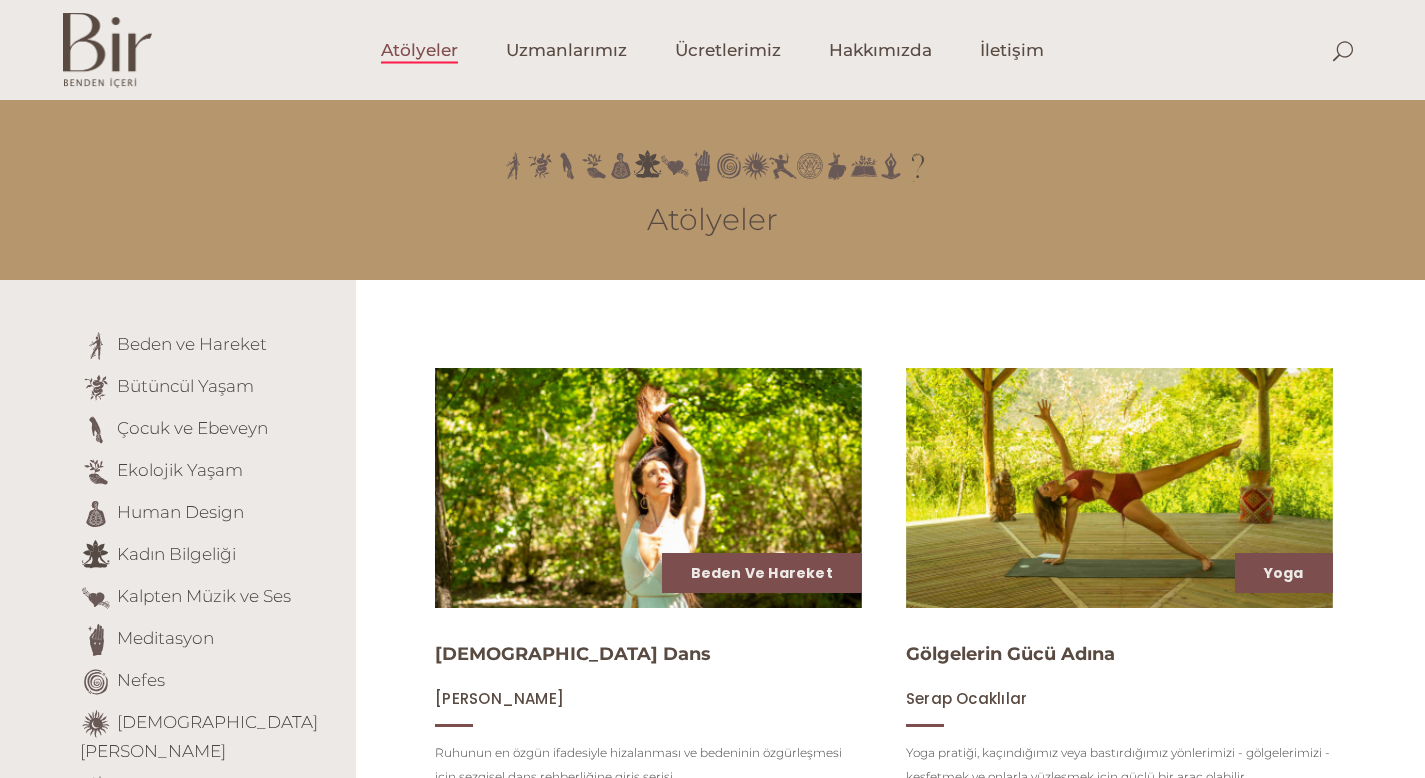 scroll, scrollTop: 0, scrollLeft: 0, axis: both 